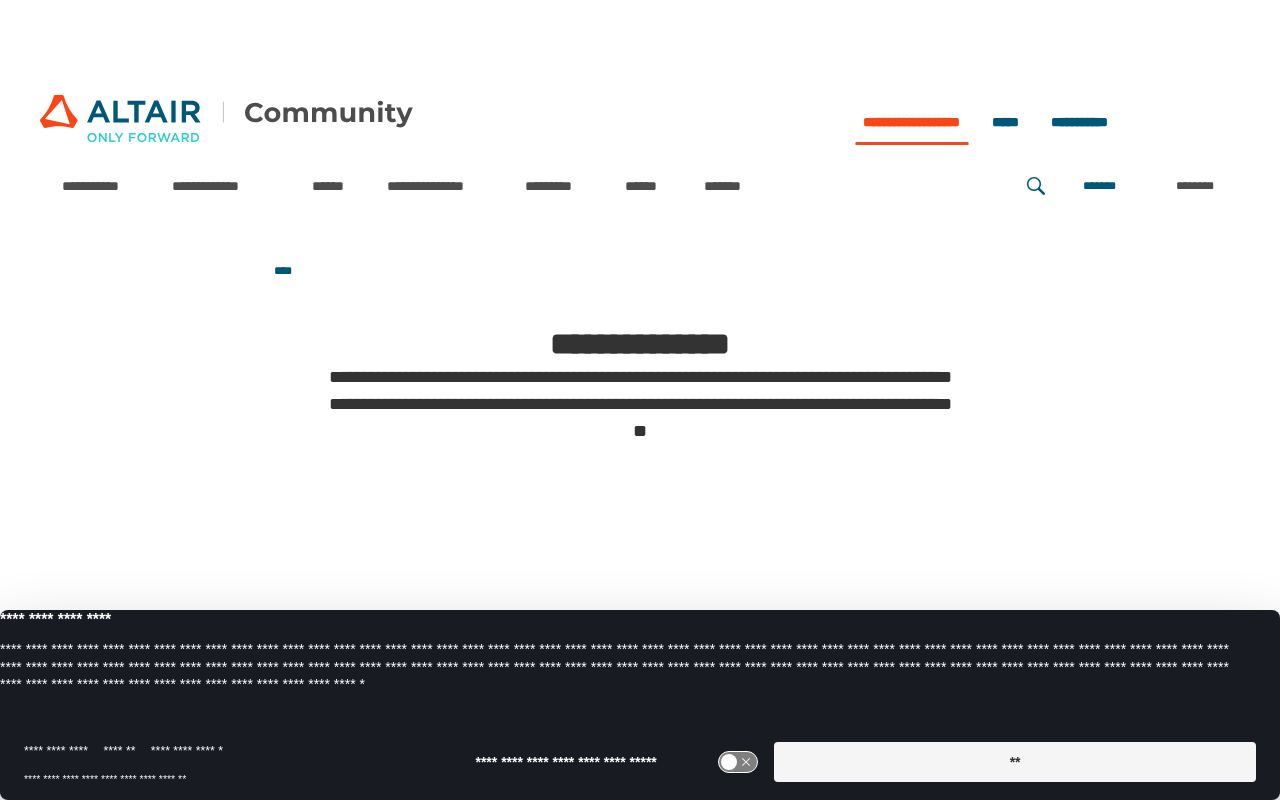scroll, scrollTop: 0, scrollLeft: 0, axis: both 